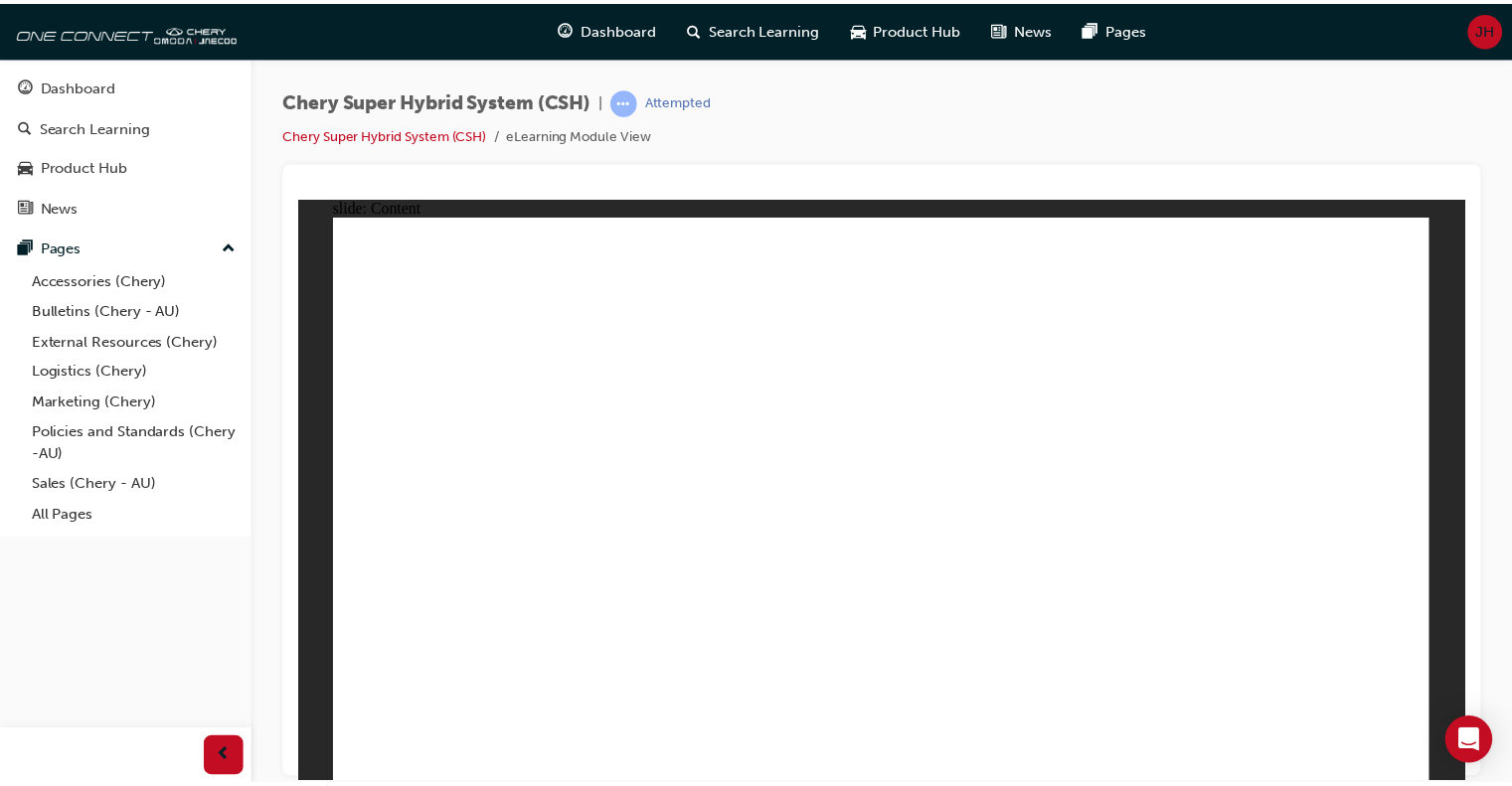 scroll, scrollTop: 0, scrollLeft: 0, axis: both 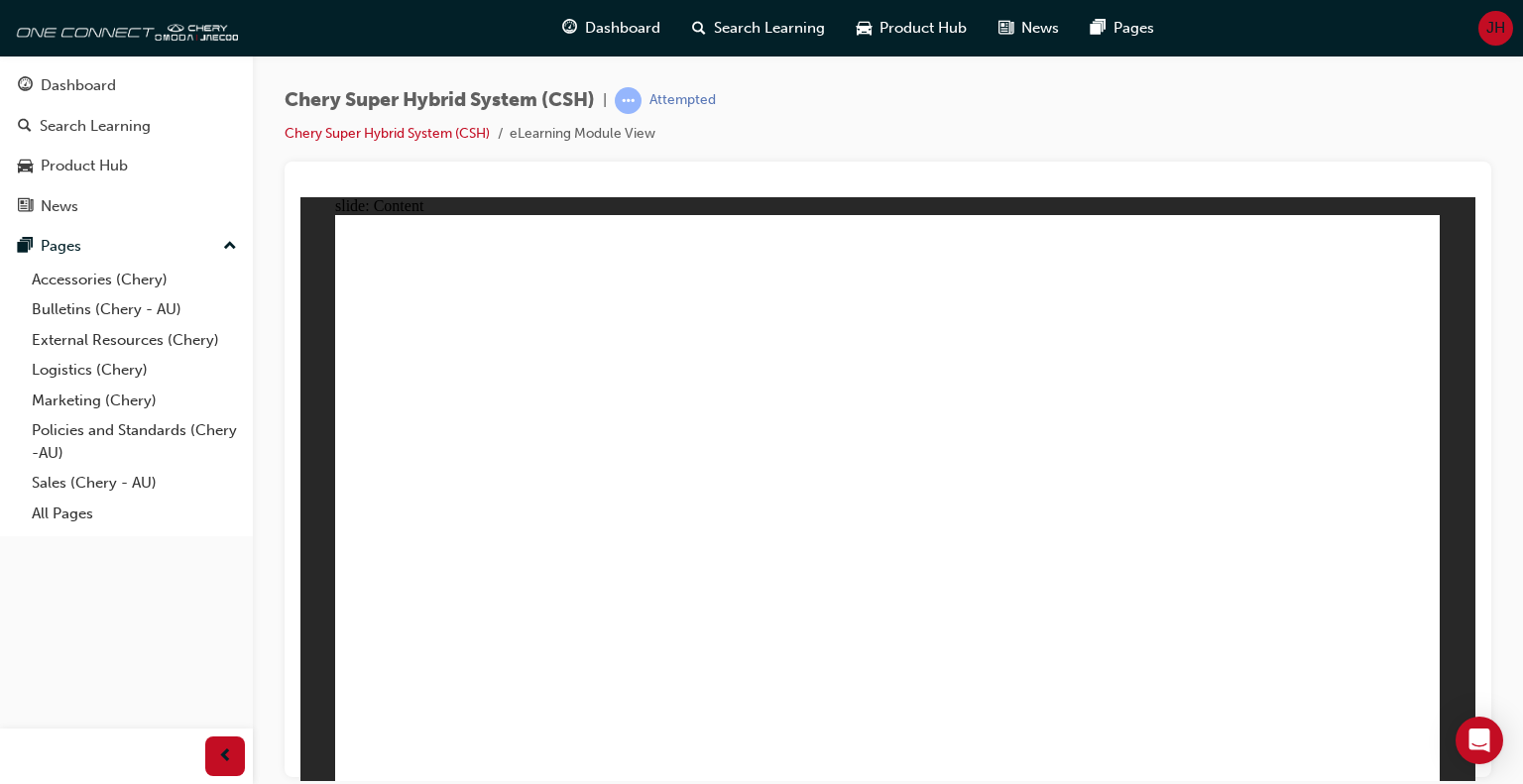 click 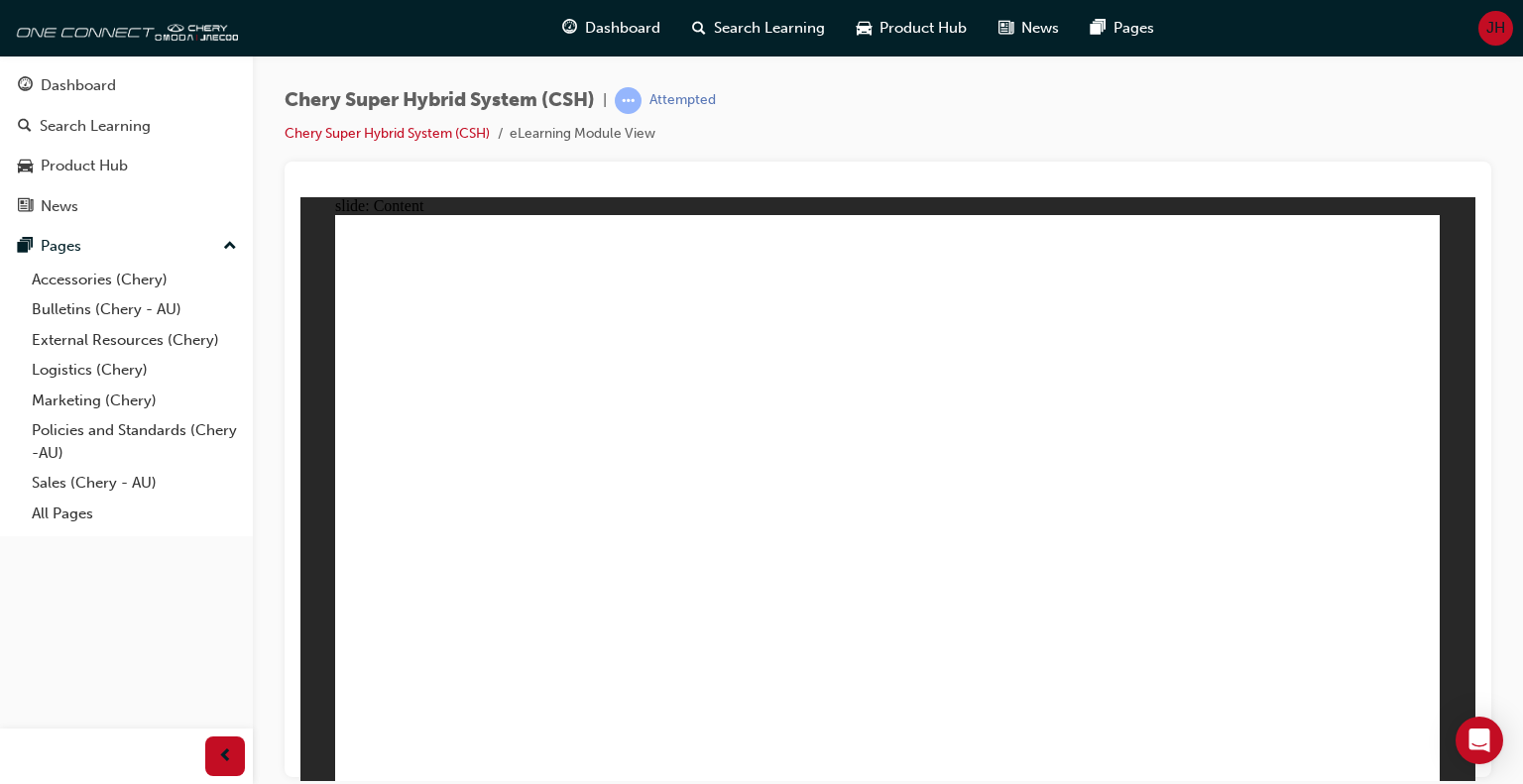click 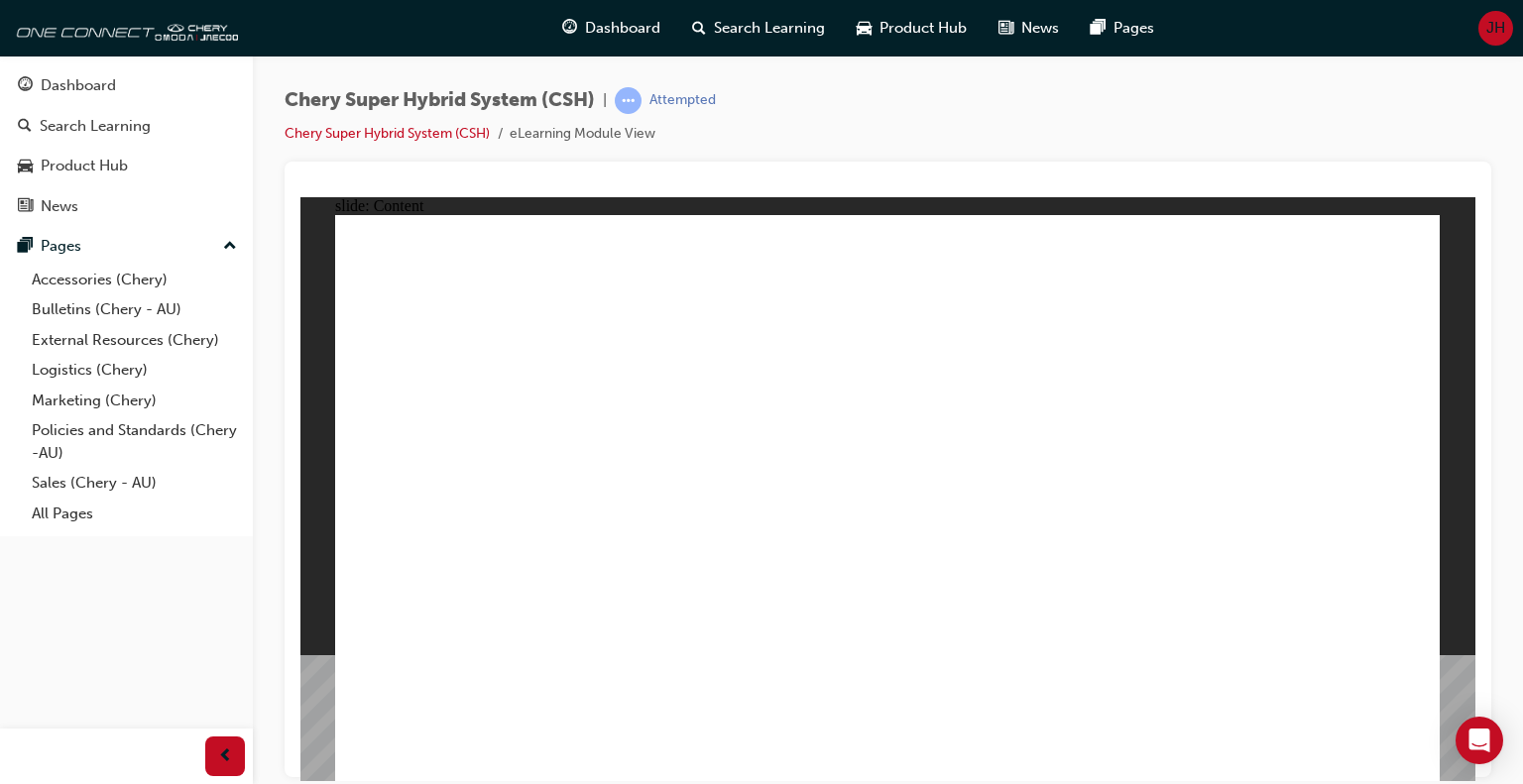 click 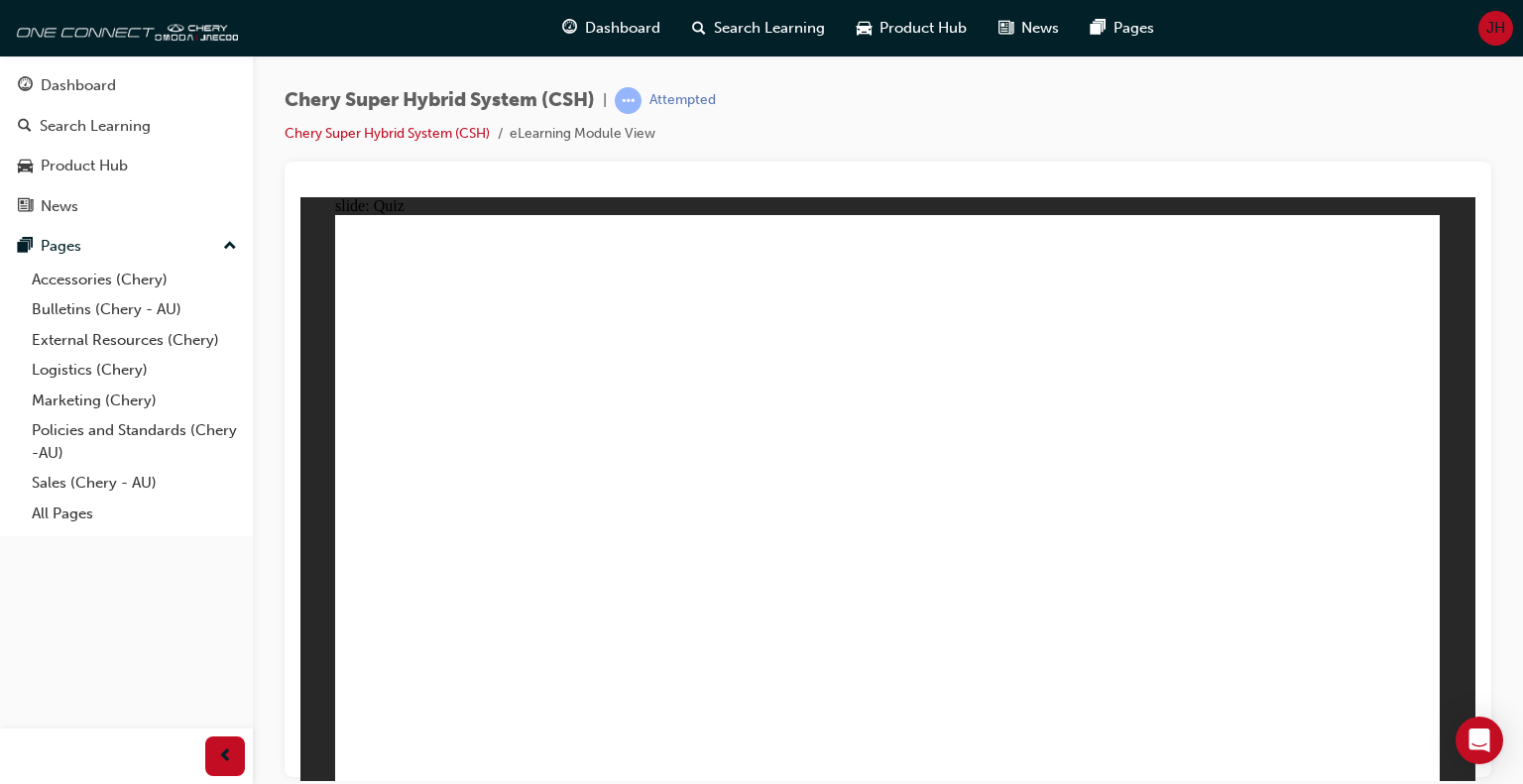 click 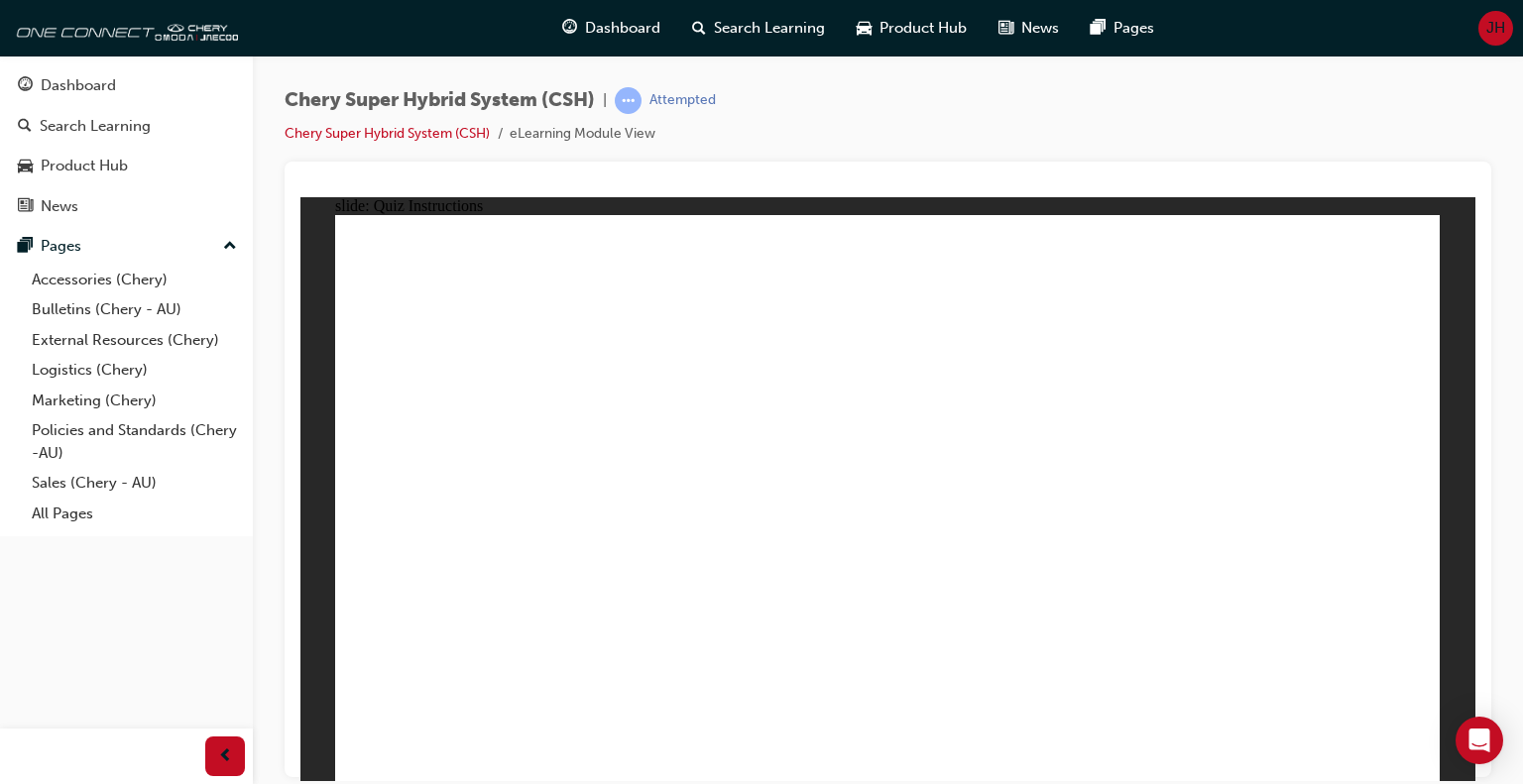click 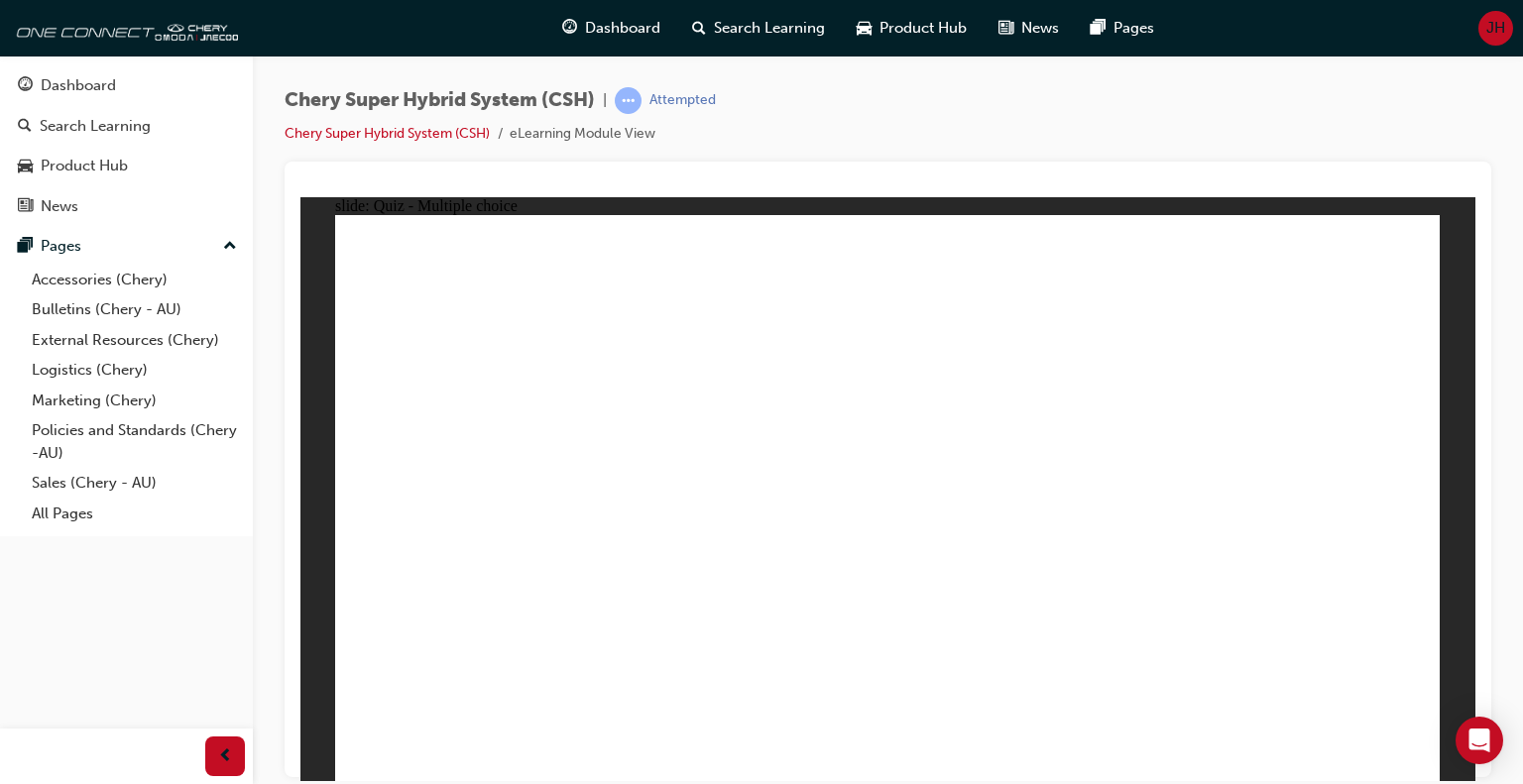click 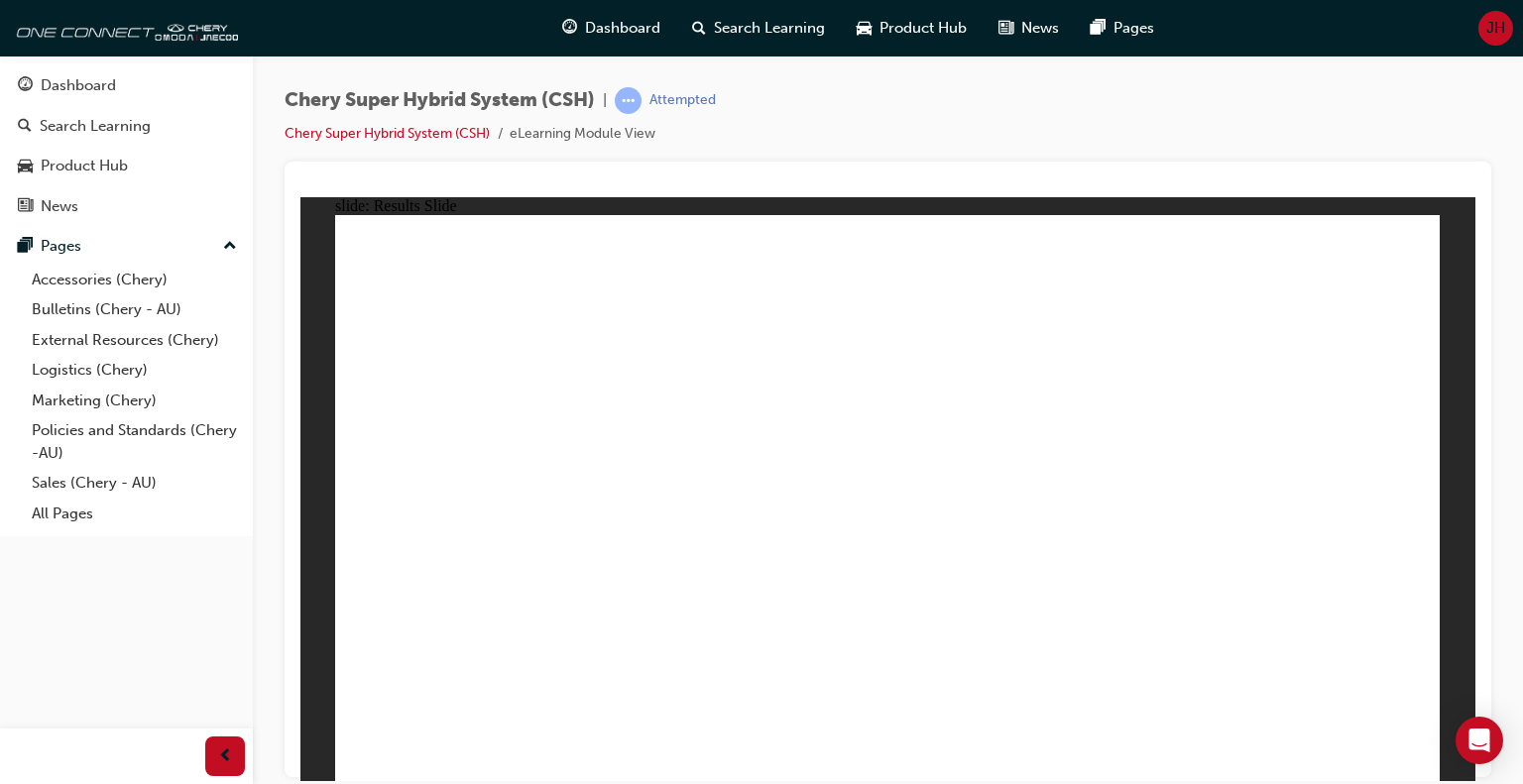 click 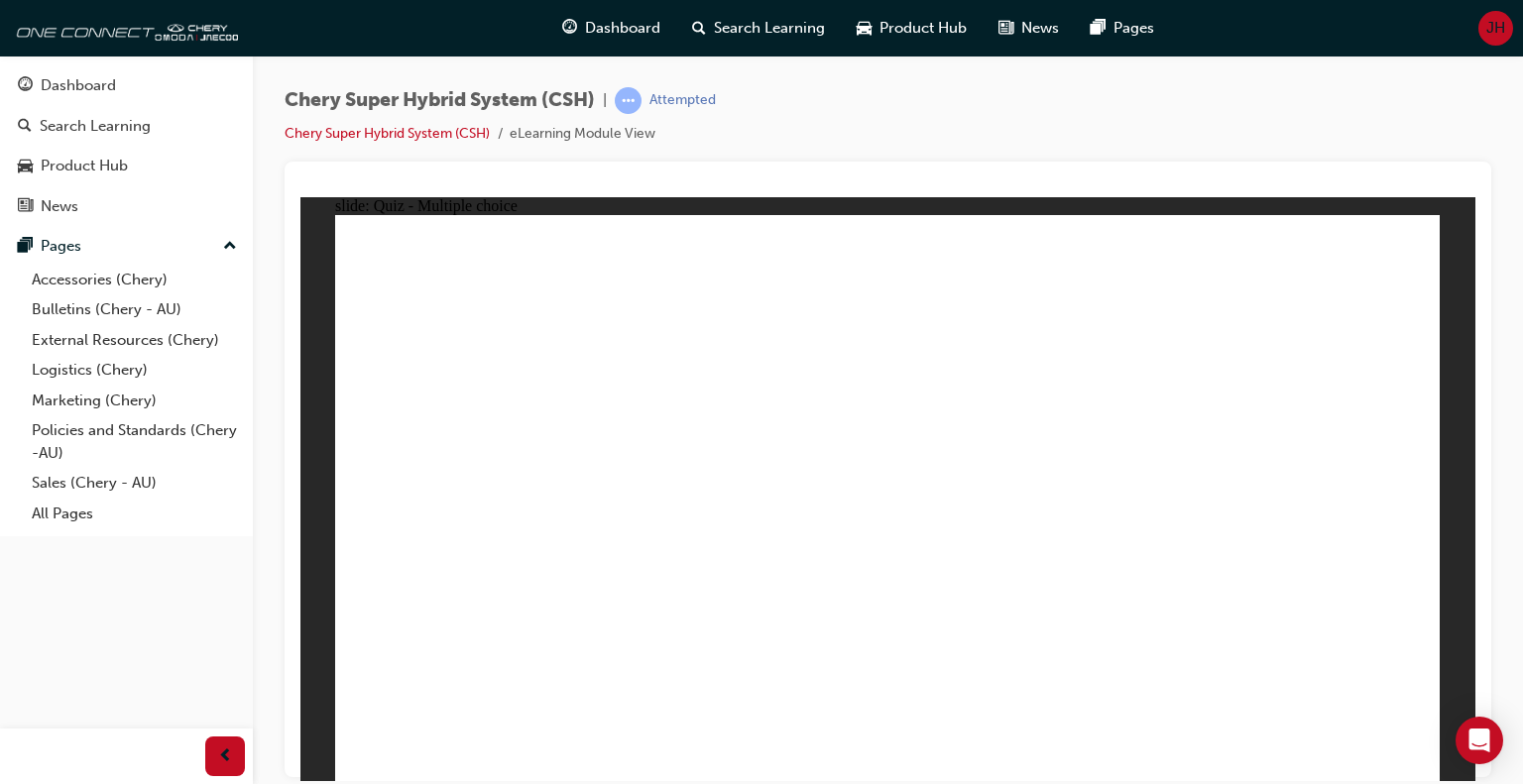 click 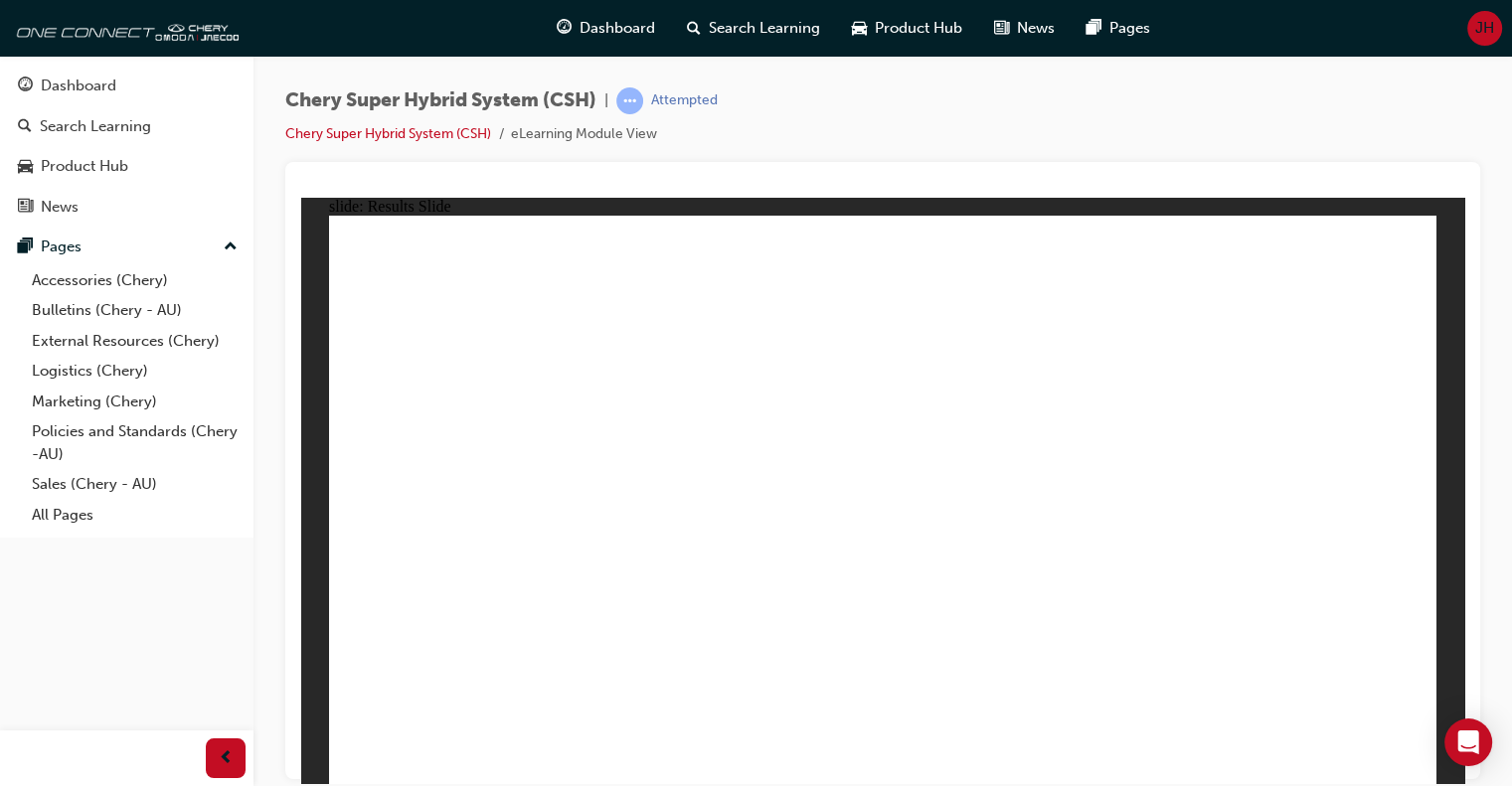 drag, startPoint x: 863, startPoint y: 605, endPoint x: 696, endPoint y: 520, distance: 187.3873 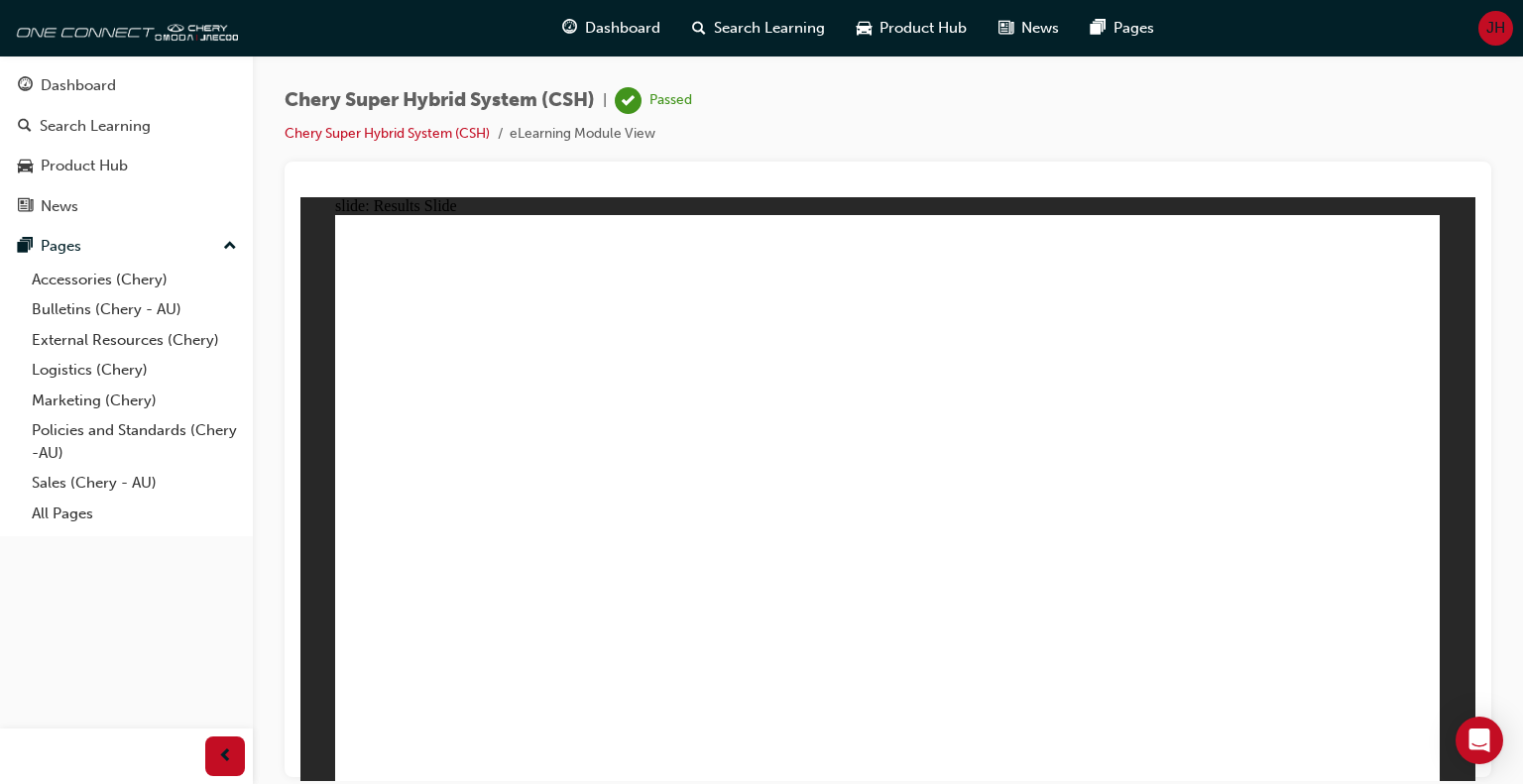 click 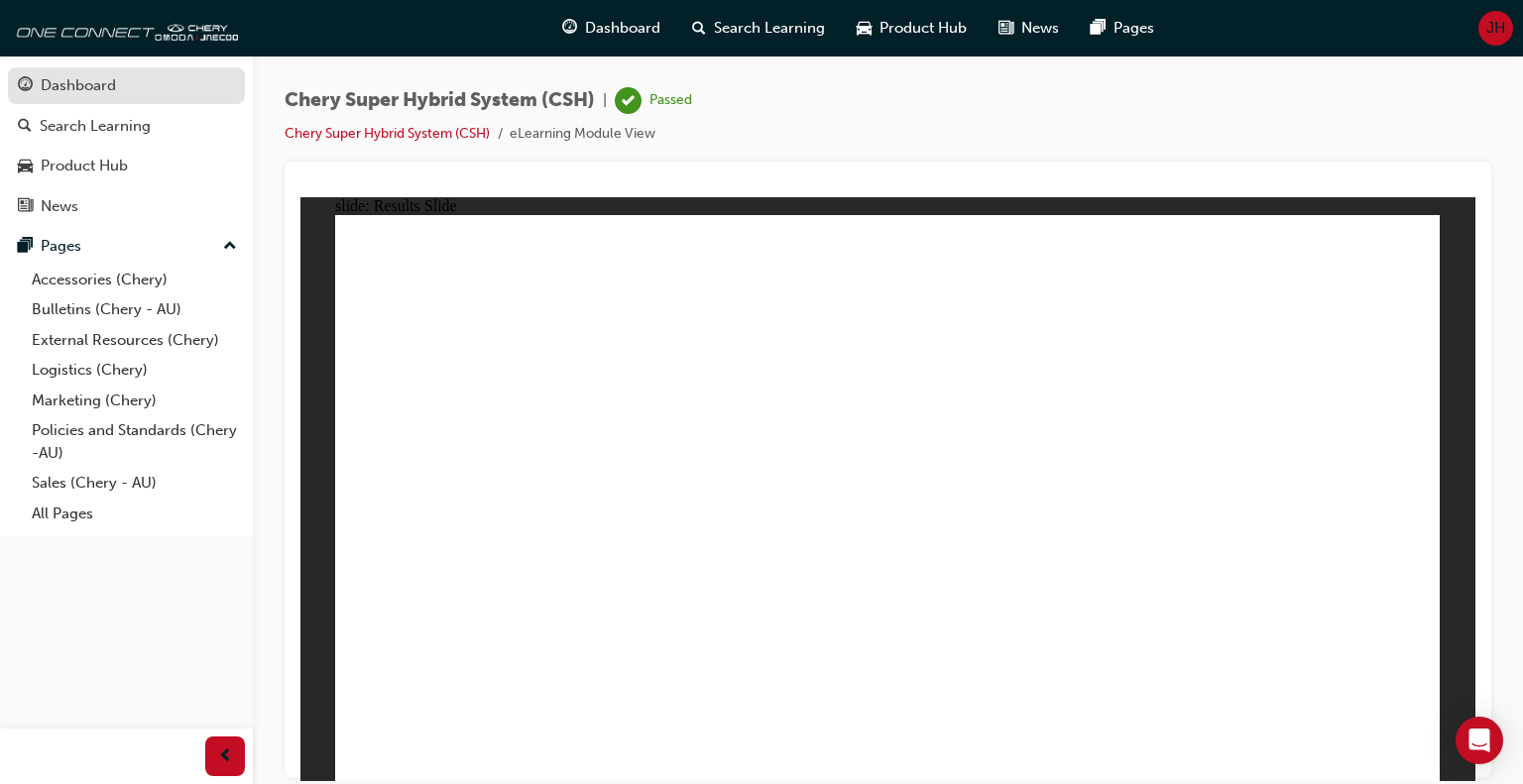 click on "Dashboard" at bounding box center (78, 85) 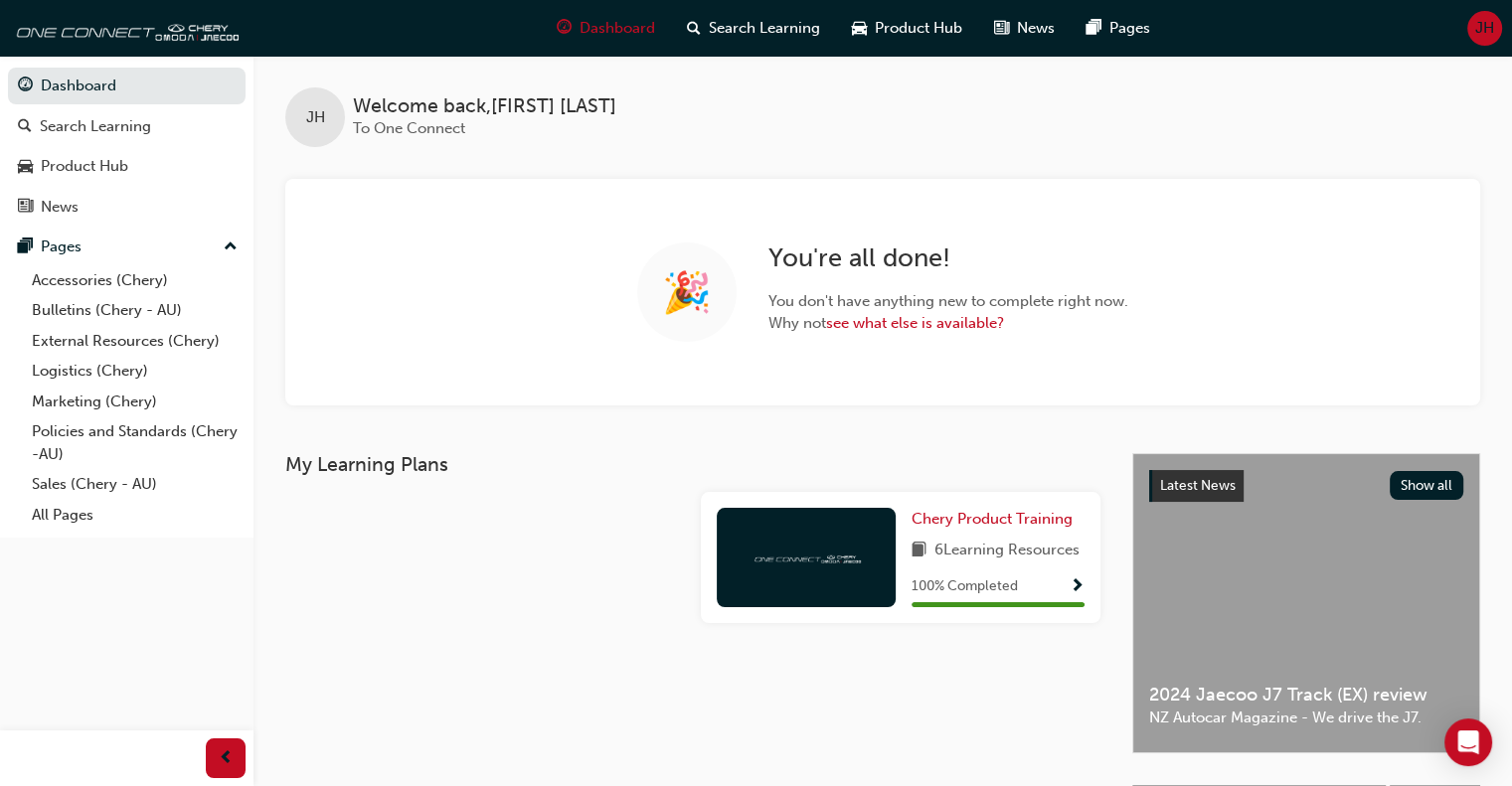 scroll, scrollTop: 0, scrollLeft: 0, axis: both 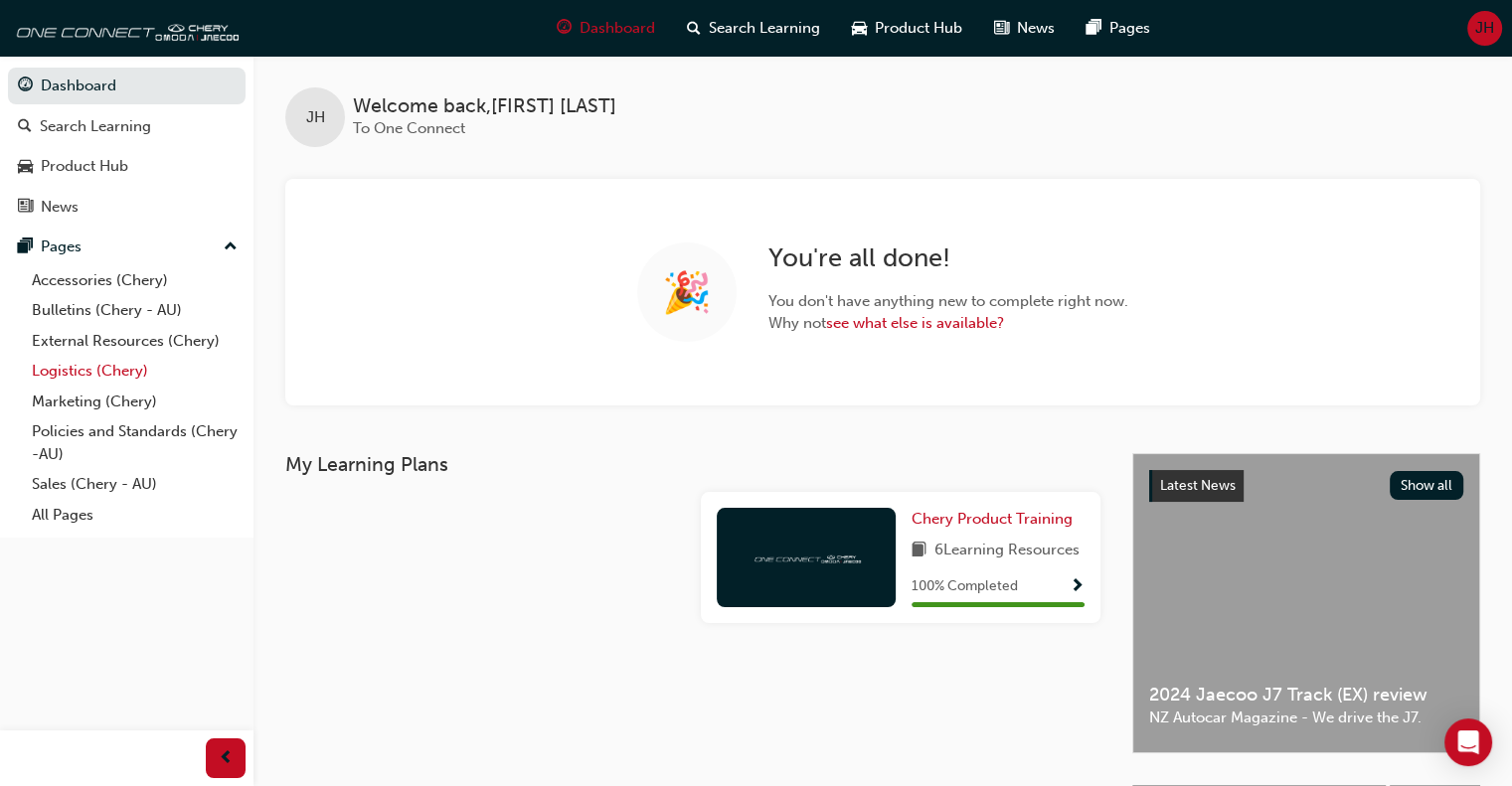 click on "Logistics (Chery)" at bounding box center (134, 371) 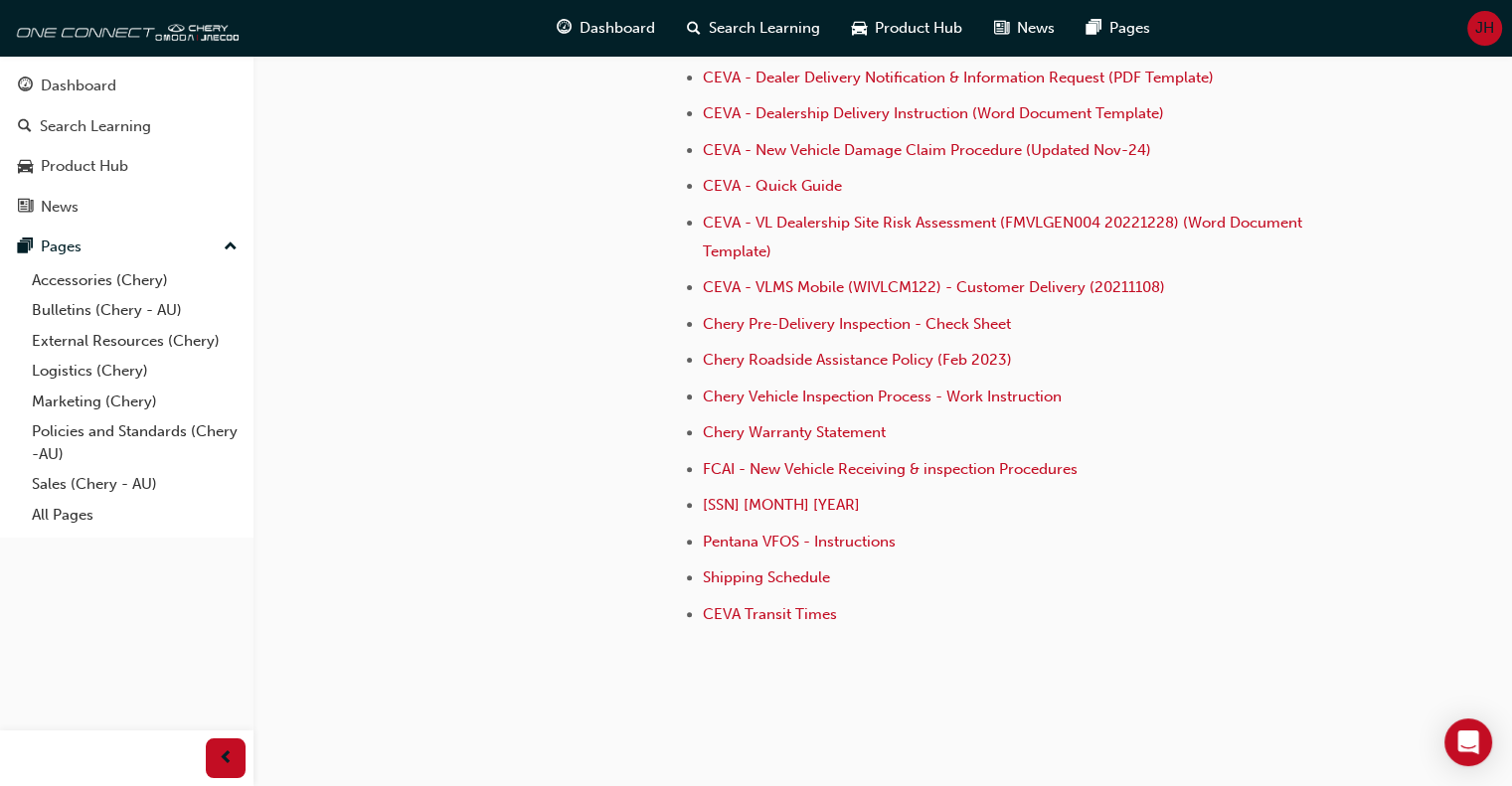 scroll, scrollTop: 544, scrollLeft: 0, axis: vertical 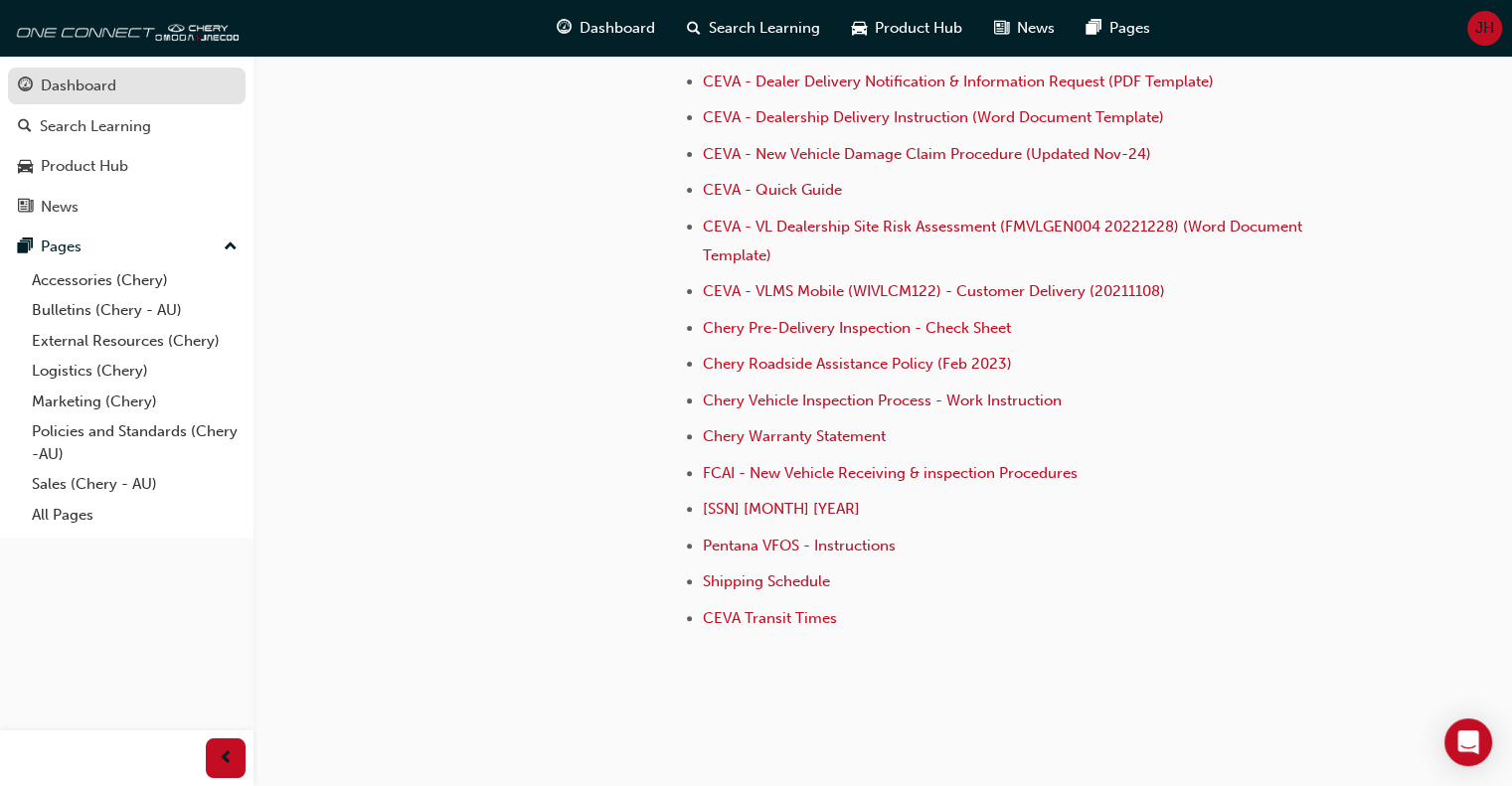 click on "Dashboard" at bounding box center (126, 85) 